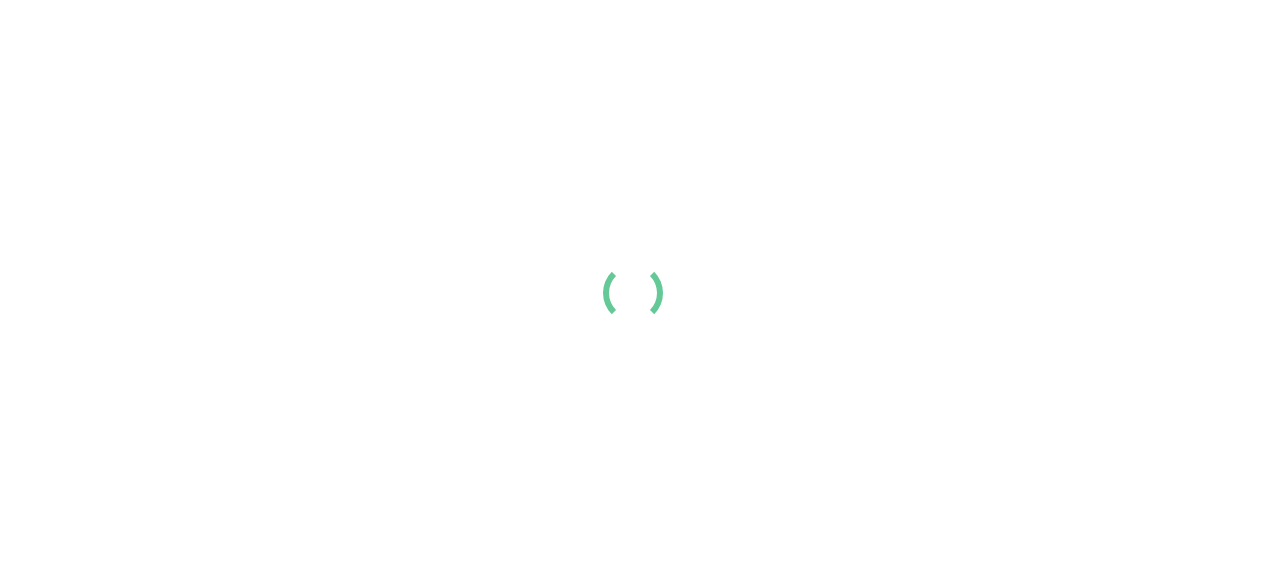 scroll, scrollTop: 0, scrollLeft: 0, axis: both 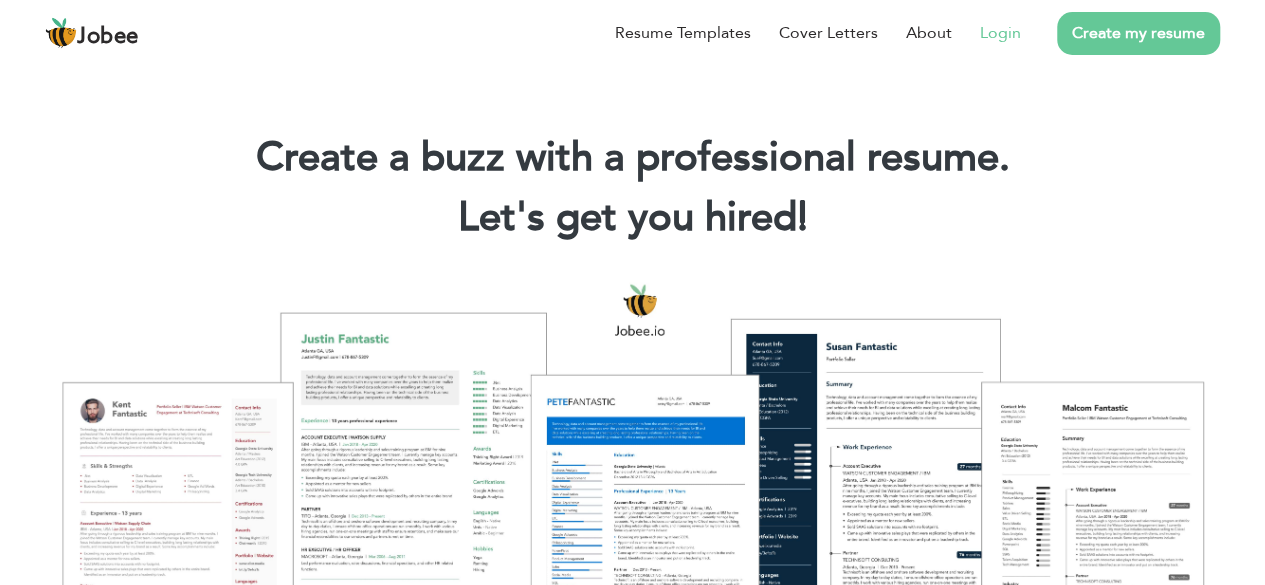 click on "Login" at bounding box center [1000, 33] 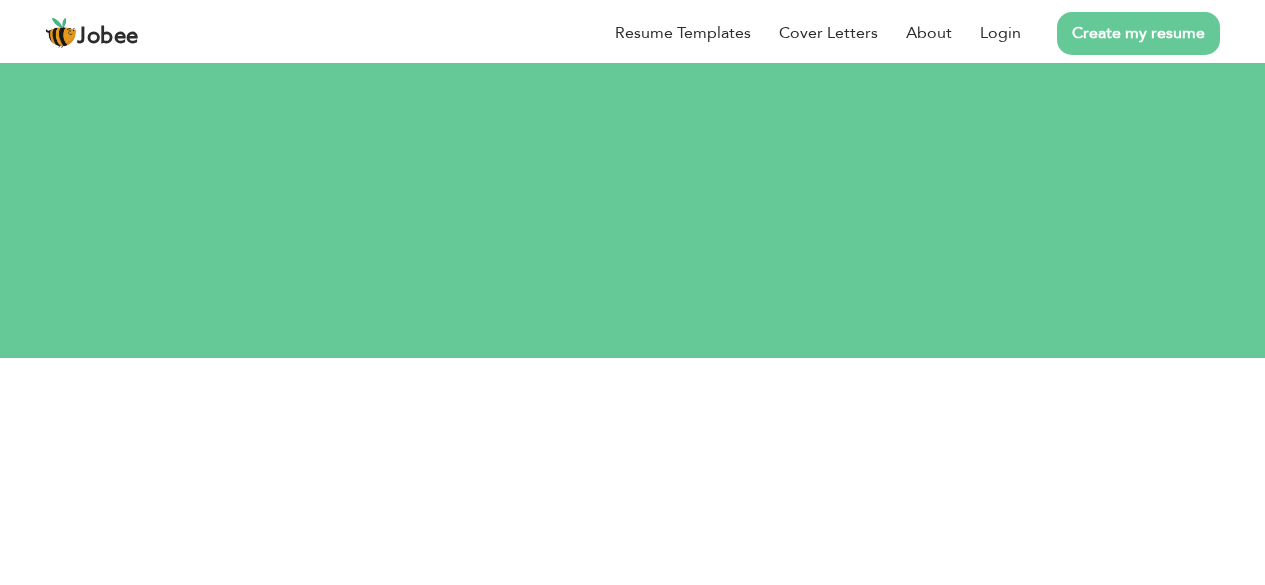 scroll, scrollTop: 0, scrollLeft: 0, axis: both 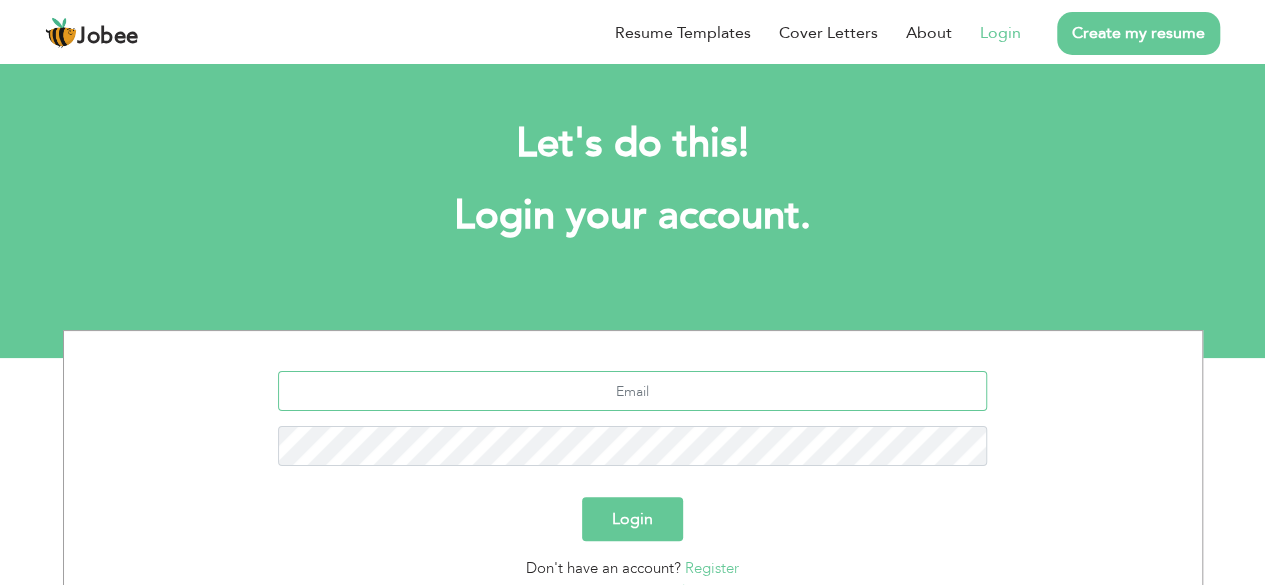 type on "[EMAIL_ADDRESS][DOMAIN_NAME]" 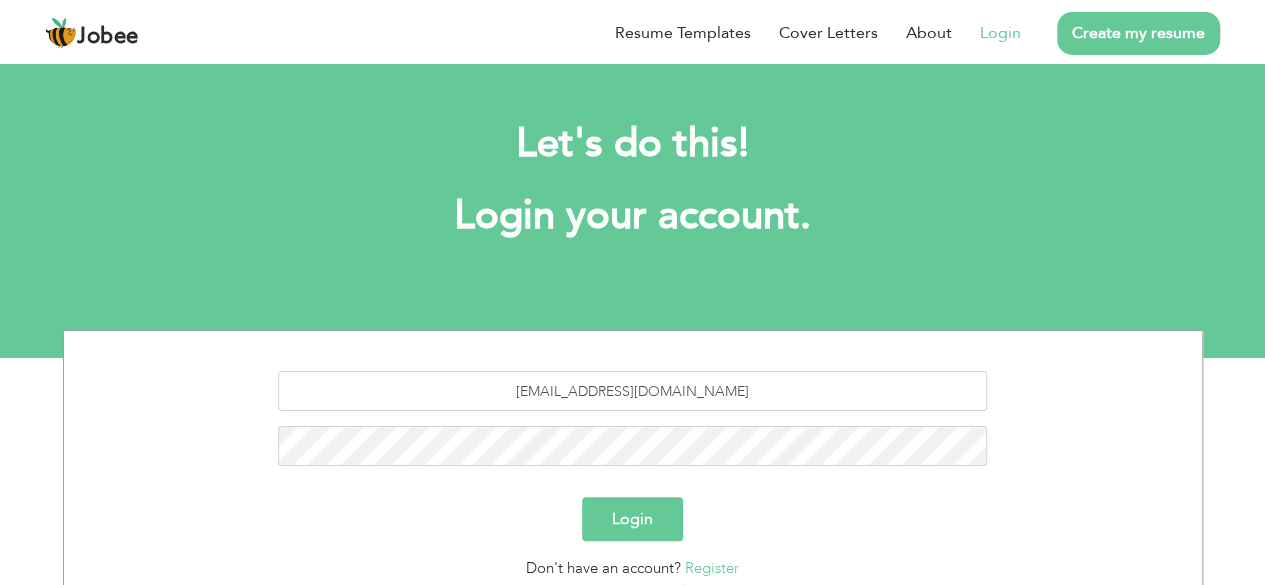 click on "Login" at bounding box center (632, 519) 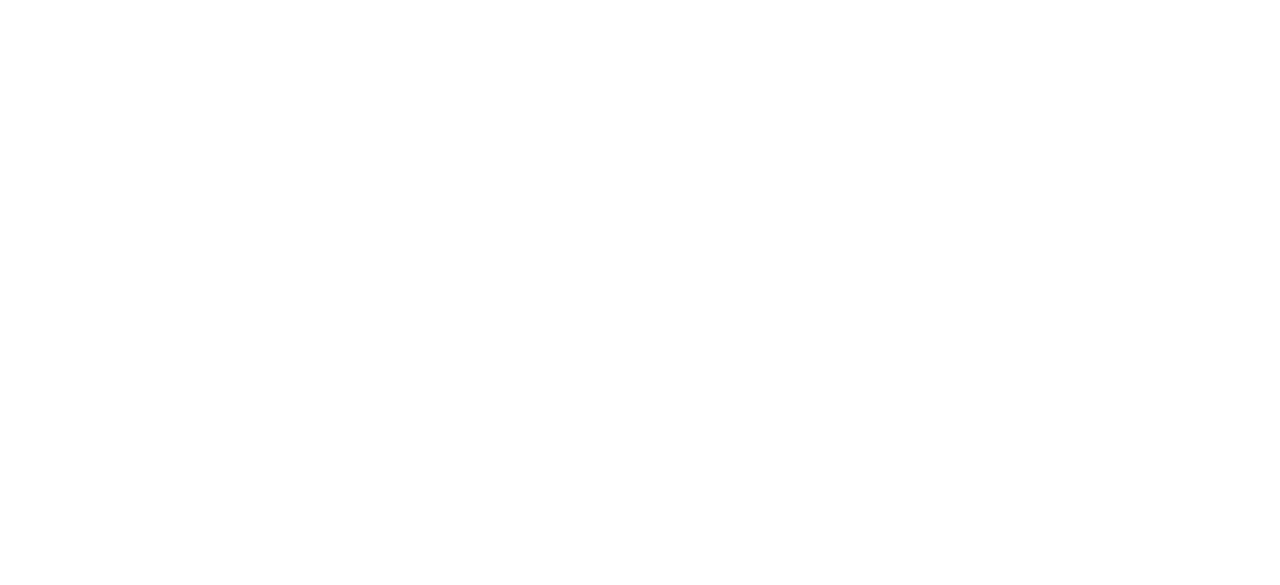 scroll, scrollTop: 0, scrollLeft: 0, axis: both 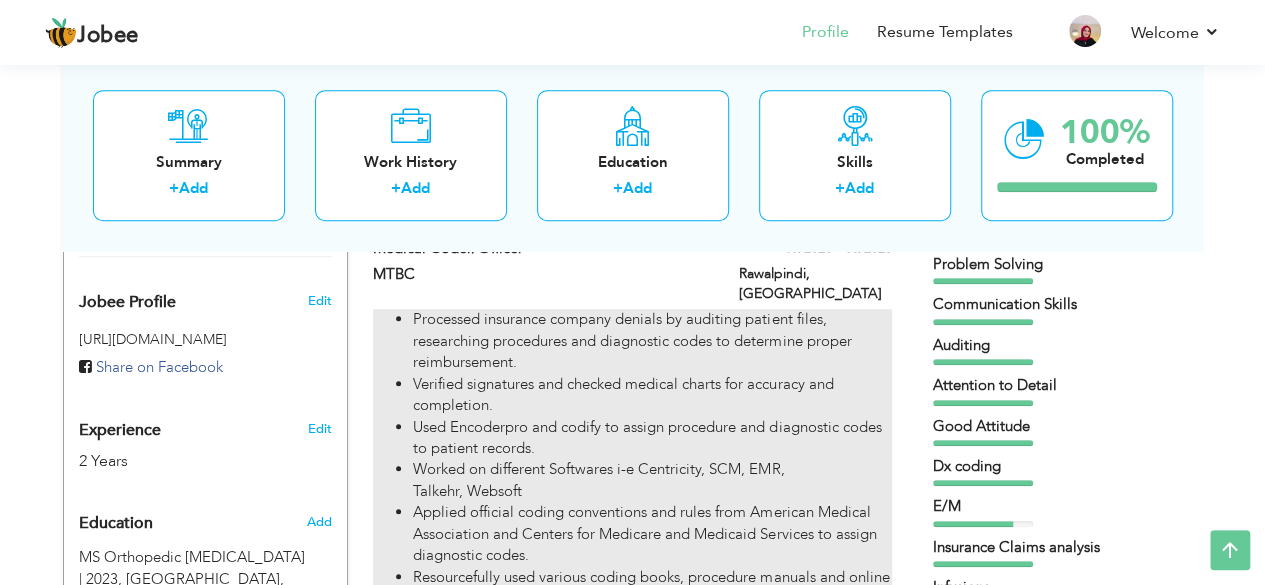 click on "Used Encoderpro and codify to assign procedure and diagnostic codes to patient records." at bounding box center [652, 438] 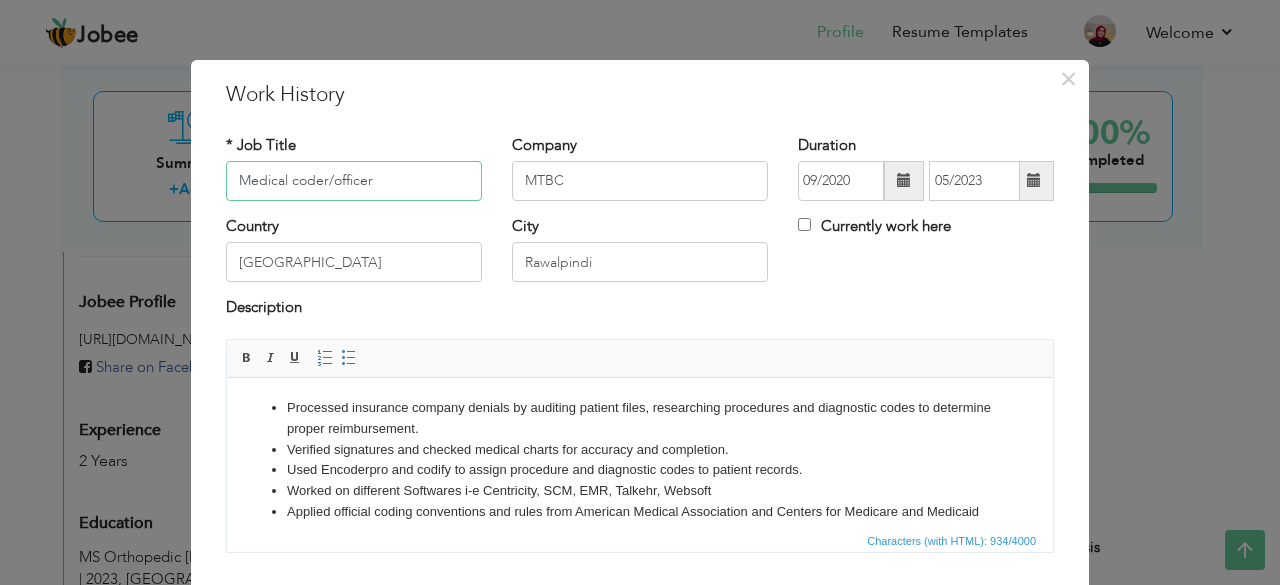 scroll, scrollTop: 139, scrollLeft: 0, axis: vertical 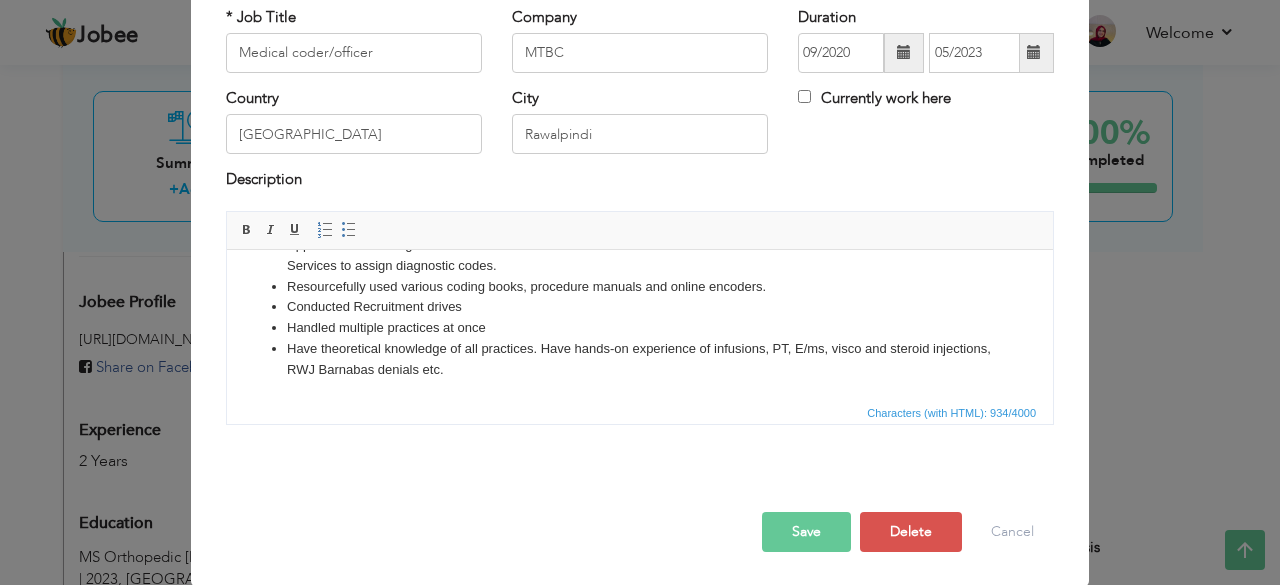 click on "Have theoretical knowledge of all practices. Have hands-on experience of infusions, PT, E/ms, visco and steroid injections, RWJ Barnabas denials etc." at bounding box center (640, 359) 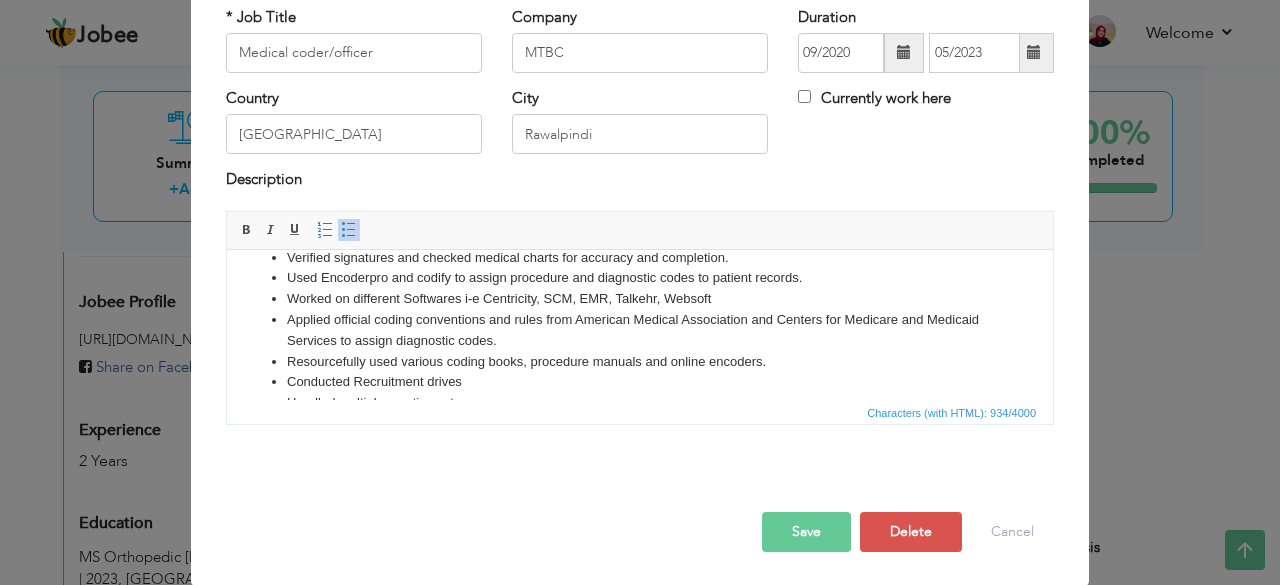 scroll, scrollTop: 0, scrollLeft: 0, axis: both 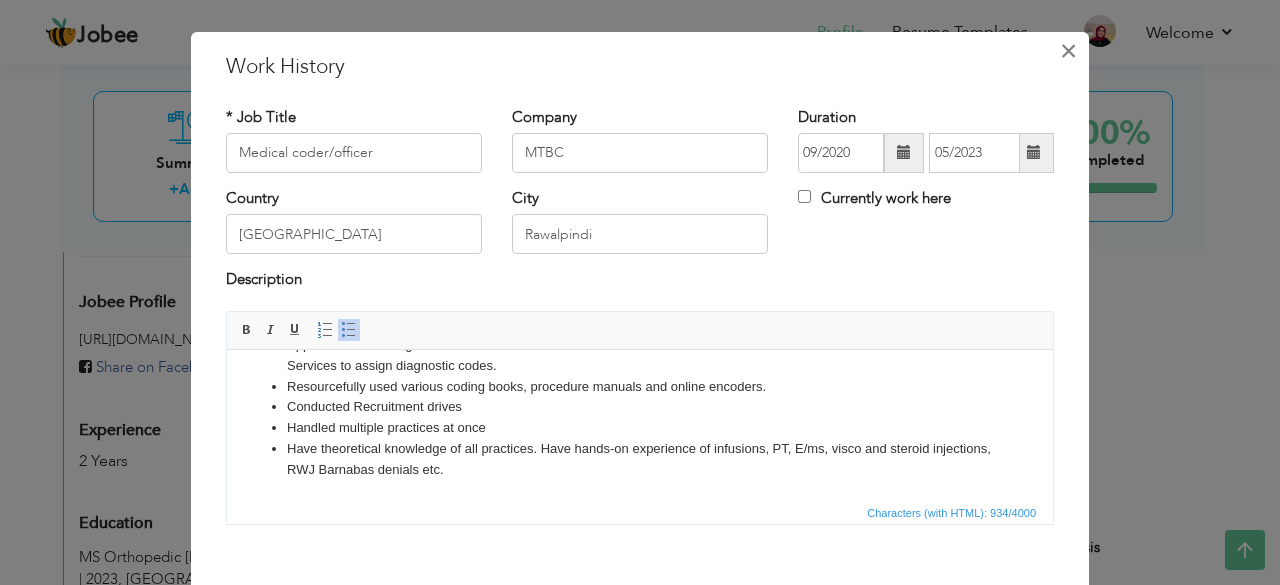 click on "×" at bounding box center [1068, 51] 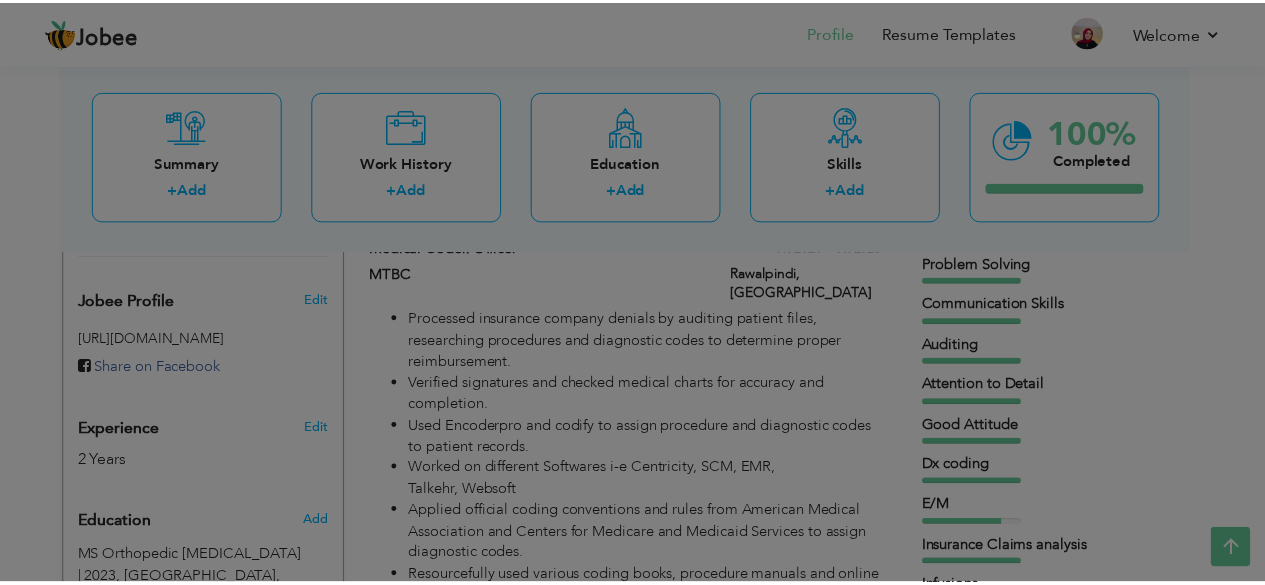 scroll, scrollTop: 0, scrollLeft: 0, axis: both 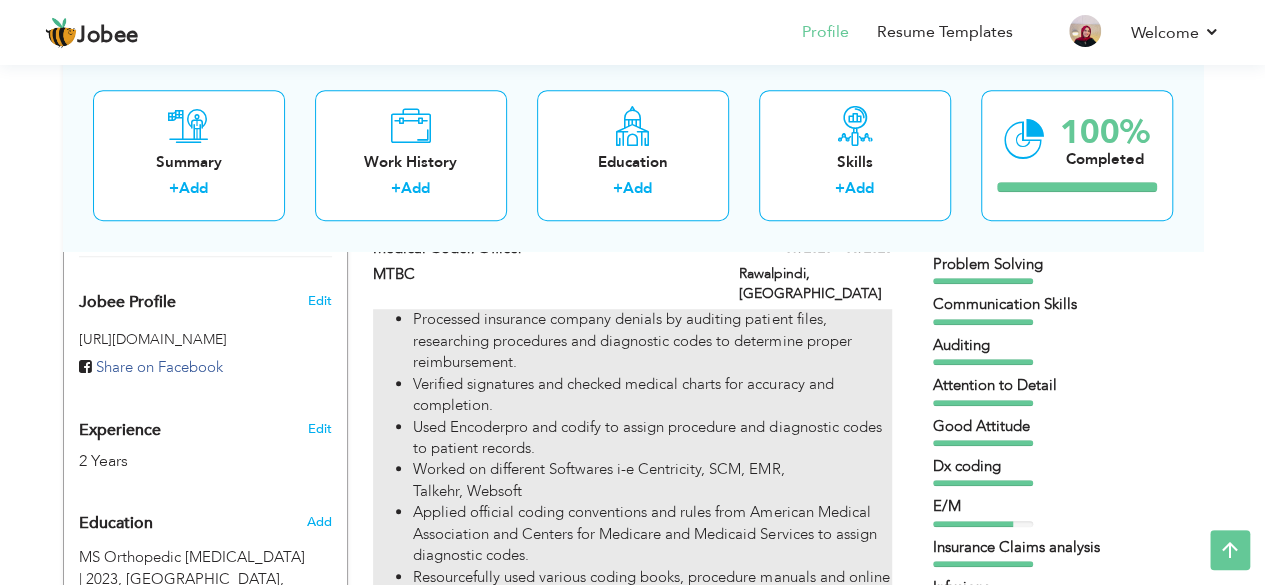 click on "Verified signatures and checked medical charts for accuracy and completion." at bounding box center [652, 395] 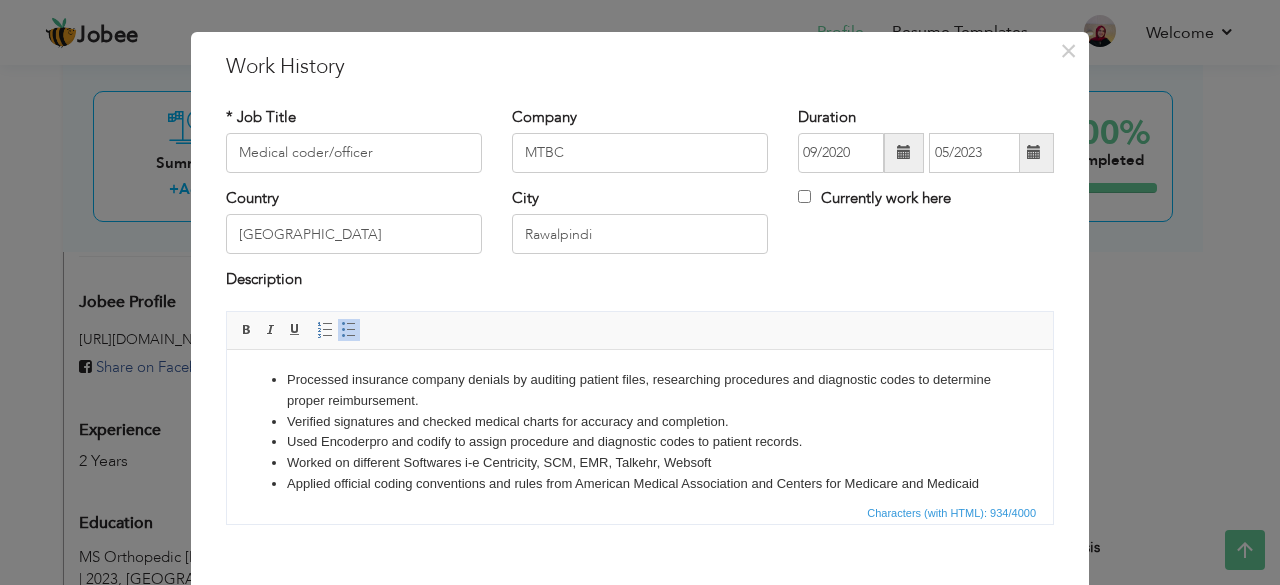 scroll, scrollTop: 0, scrollLeft: 0, axis: both 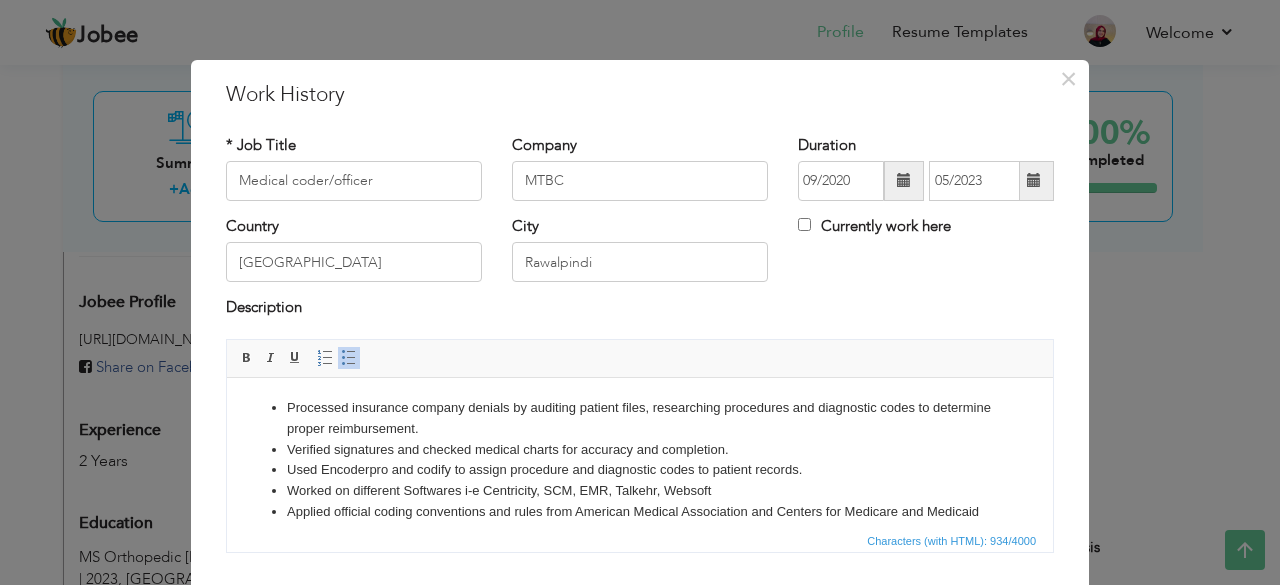 click on "Worked on different Softwares i-e Centricity, SCM, EMR, Talkehr, Websoft" at bounding box center (640, 490) 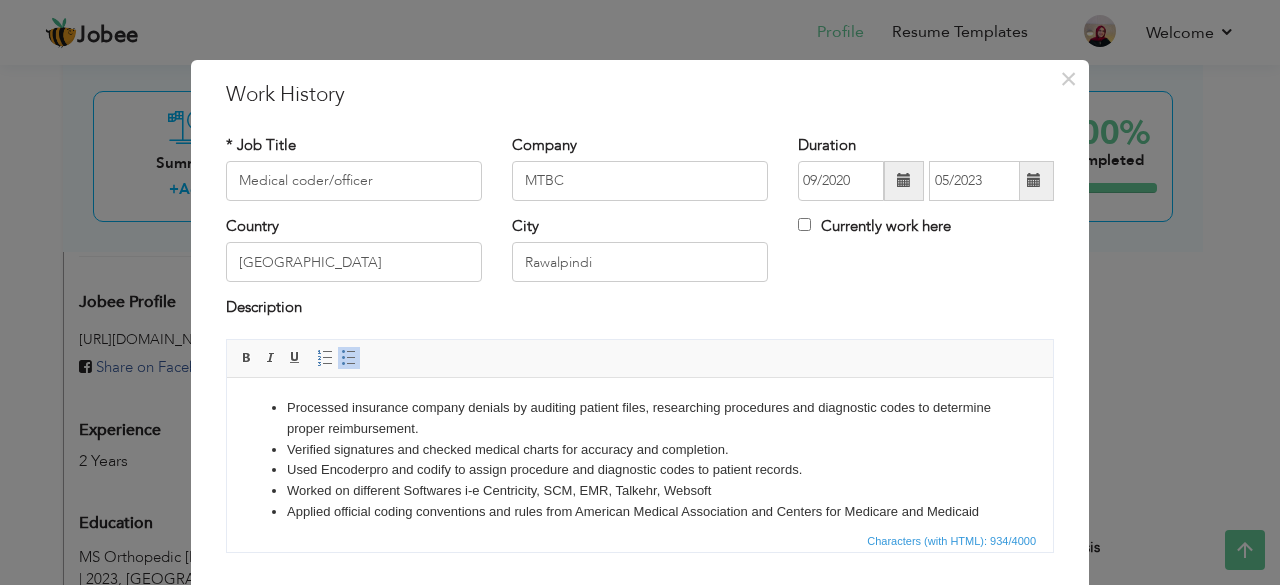 type 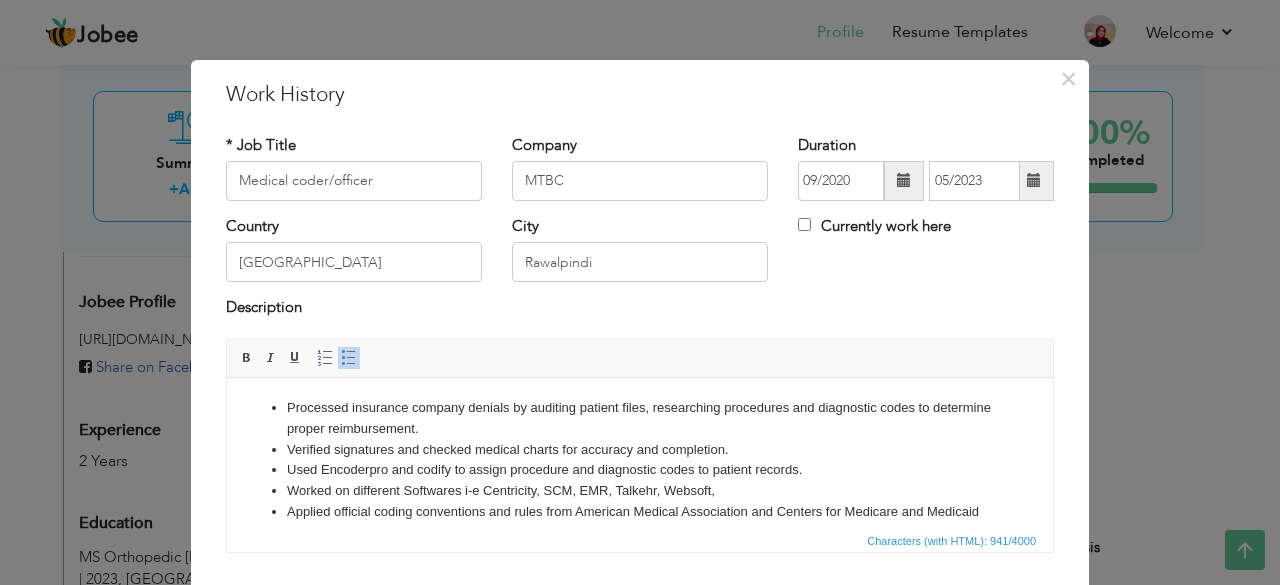 click on "Worked on different Softwares i-e Centricity, SCM, EMR, Talkehr, Websoft," at bounding box center [640, 490] 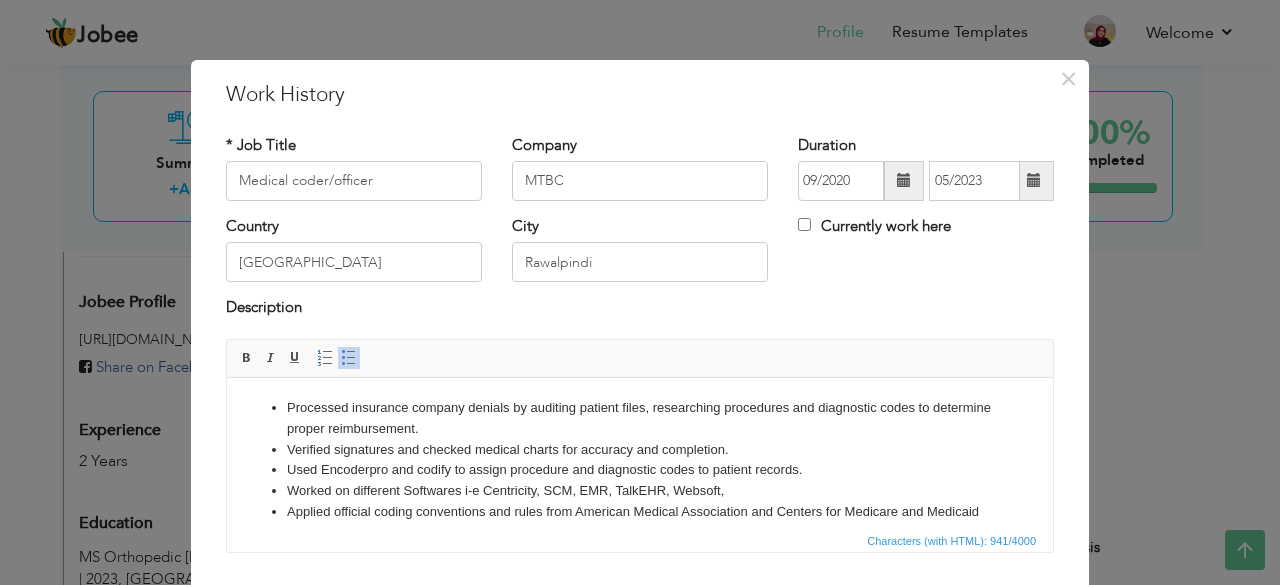 click on "Worked on different Softwares i-e Centricity, SCM, EMR, TalkEHR , Websoft," at bounding box center (640, 490) 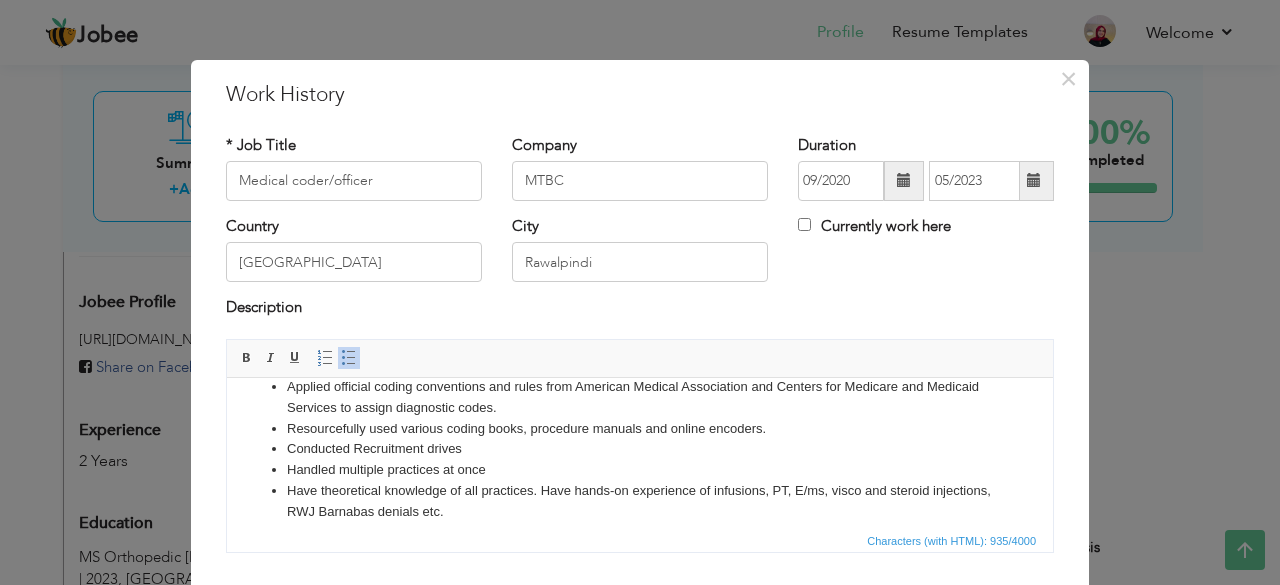 scroll, scrollTop: 139, scrollLeft: 0, axis: vertical 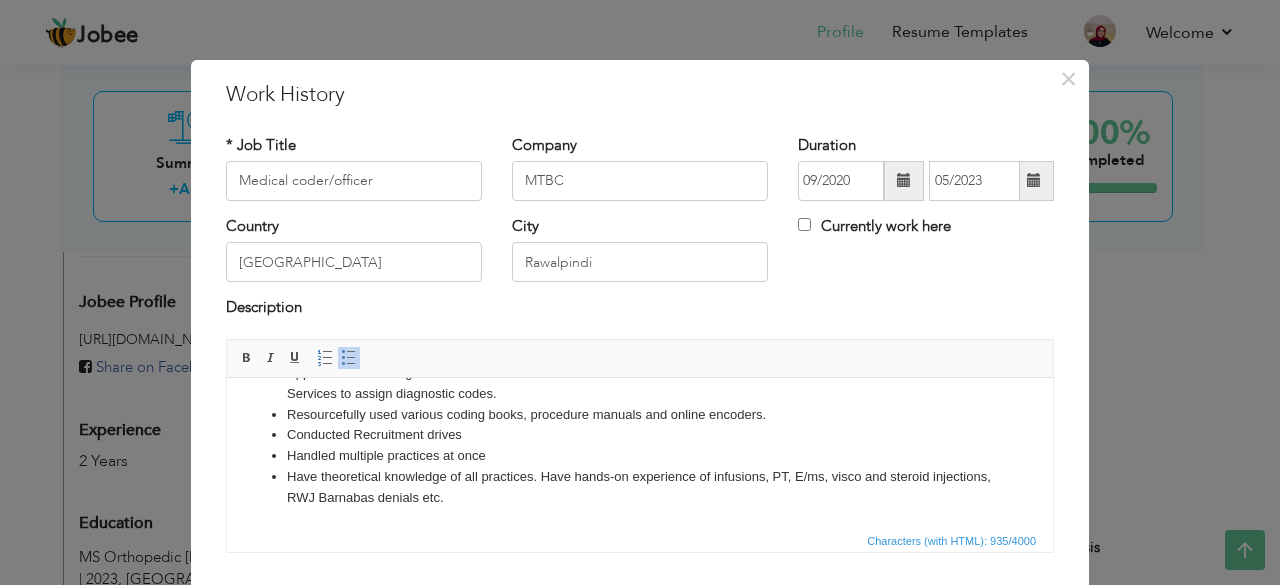 click on "Resourcefully used various coding books, procedure manuals and online encoders." at bounding box center (640, 414) 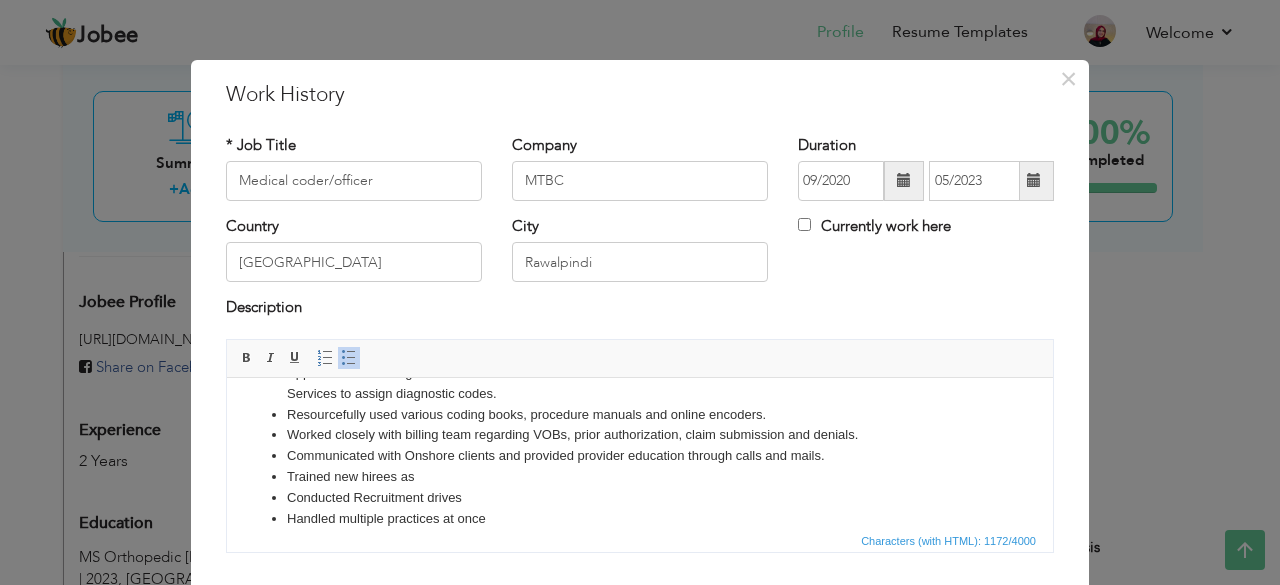 drag, startPoint x: 731, startPoint y: 437, endPoint x: 414, endPoint y: 475, distance: 319.26947 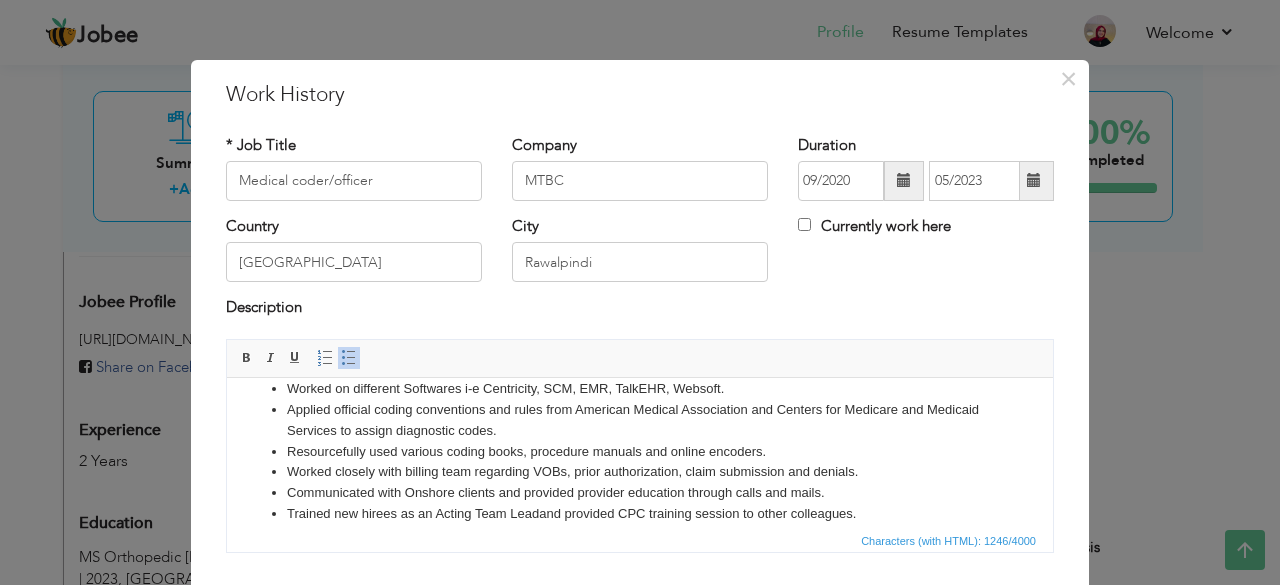 scroll, scrollTop: 202, scrollLeft: 0, axis: vertical 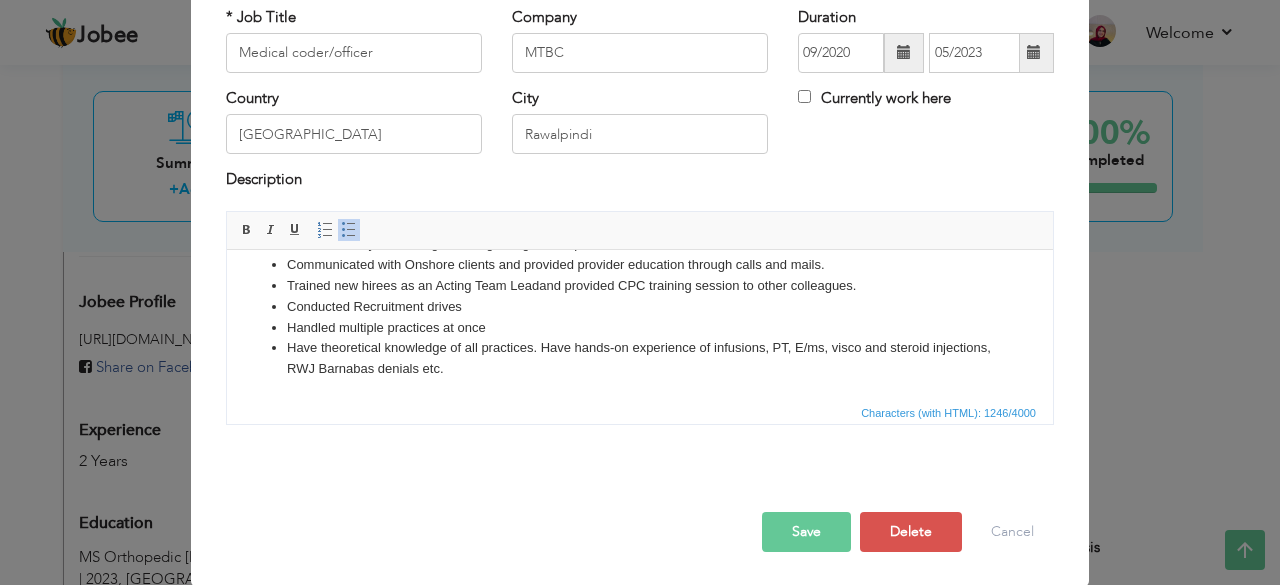 click on "Save" at bounding box center [806, 532] 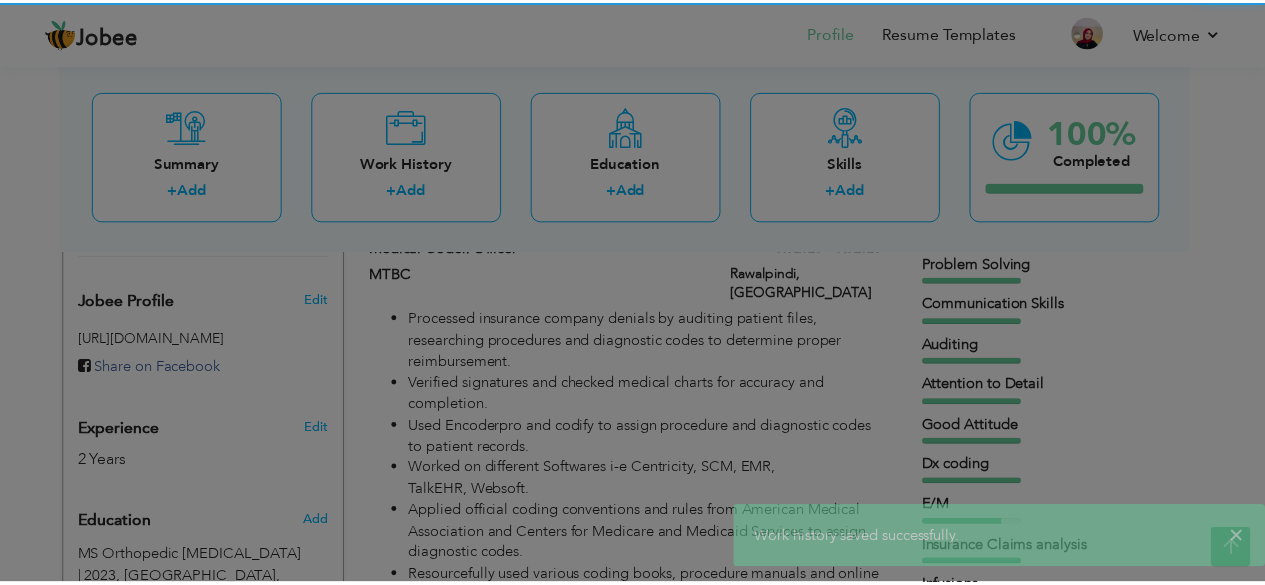 scroll, scrollTop: 0, scrollLeft: 0, axis: both 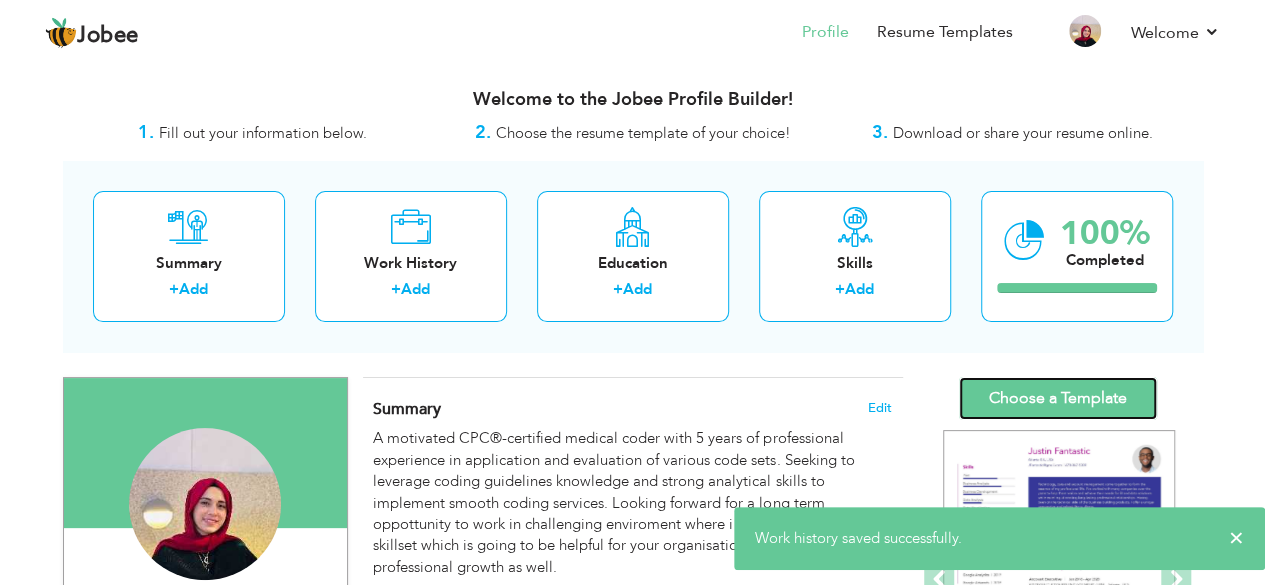 click on "Choose a Template" at bounding box center (1058, 398) 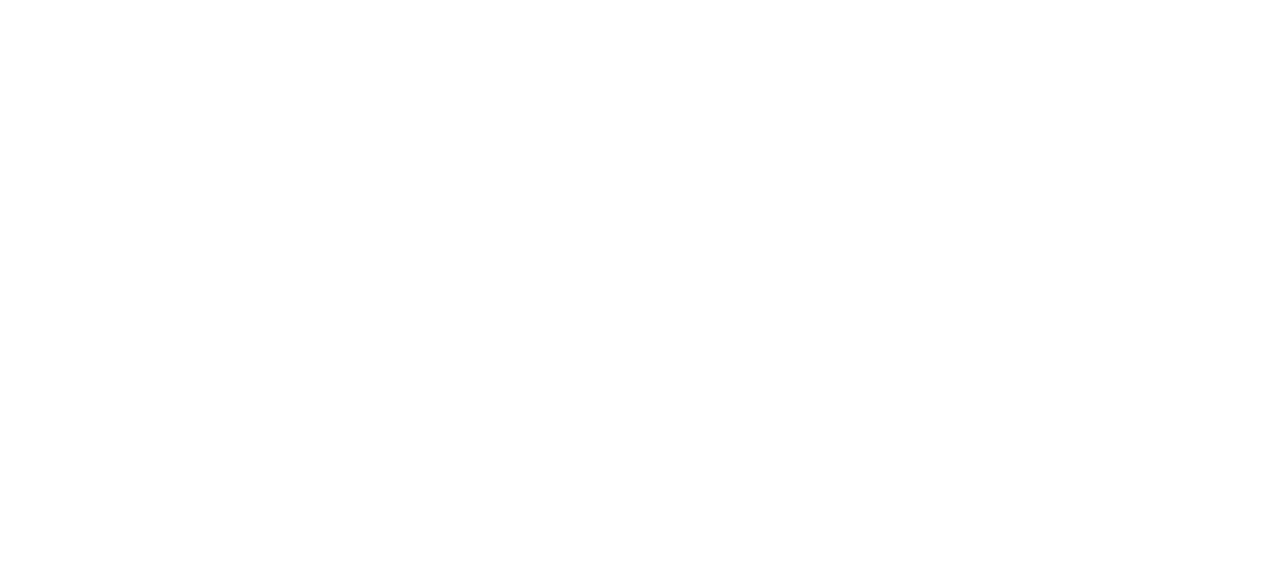scroll, scrollTop: 0, scrollLeft: 0, axis: both 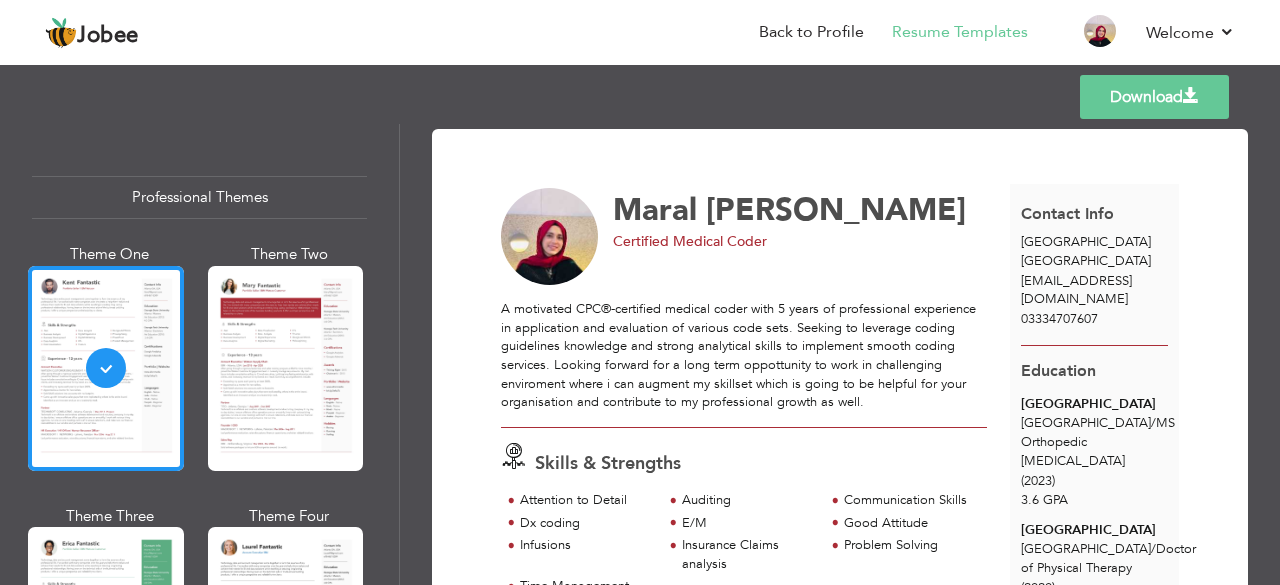 click on "Download" at bounding box center (1154, 97) 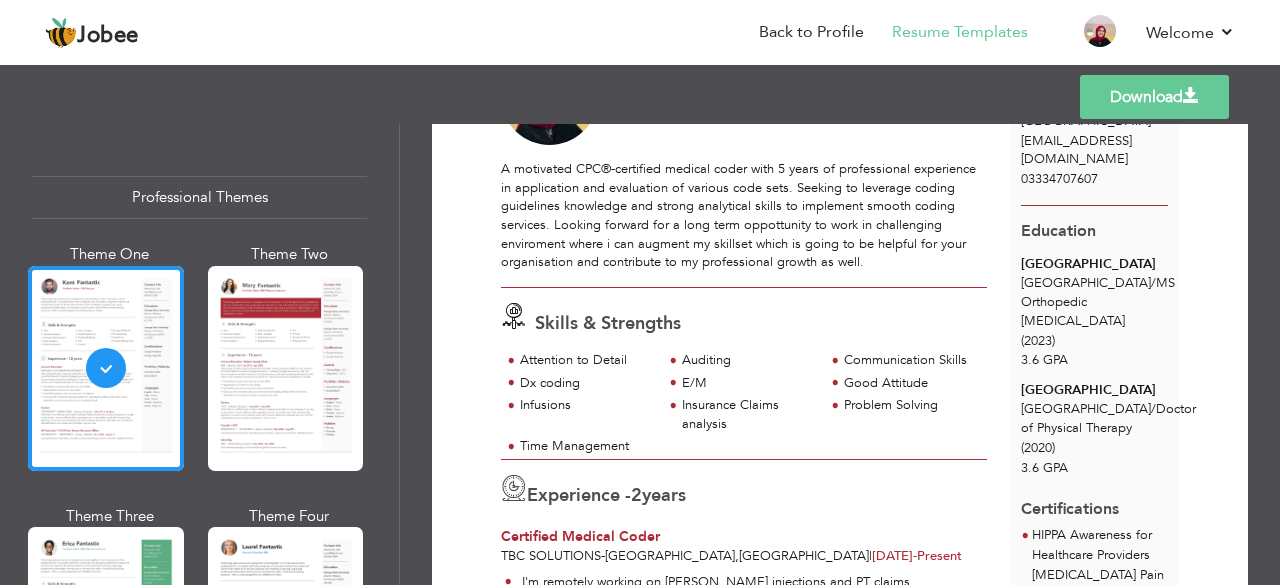 scroll, scrollTop: 200, scrollLeft: 0, axis: vertical 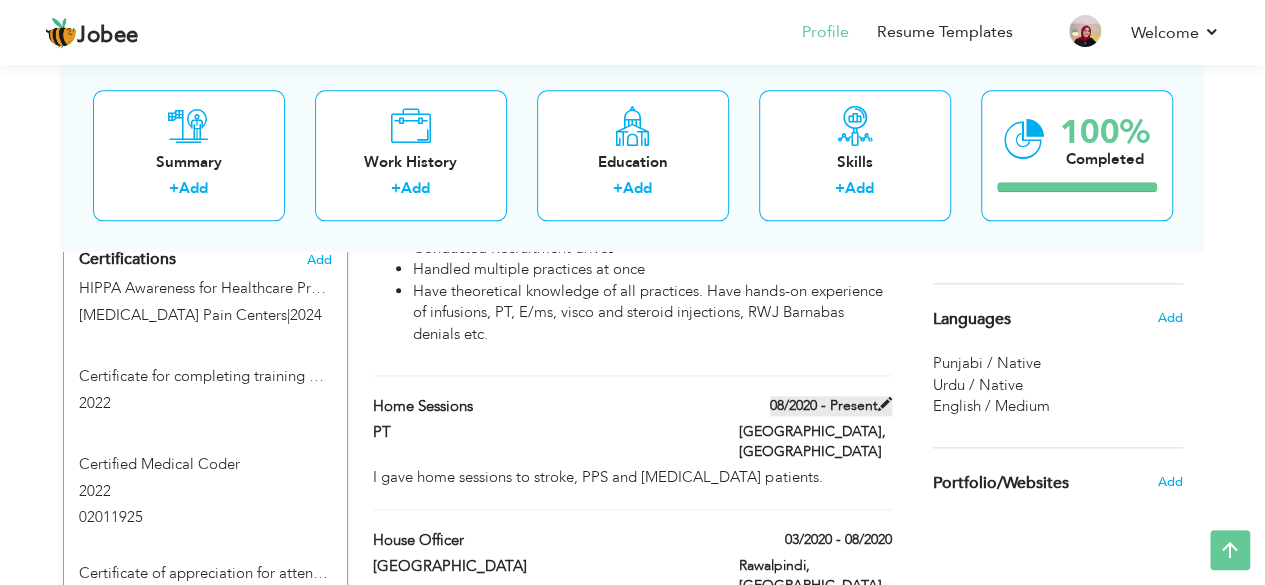 click on "08/2020 - Present" at bounding box center [831, 406] 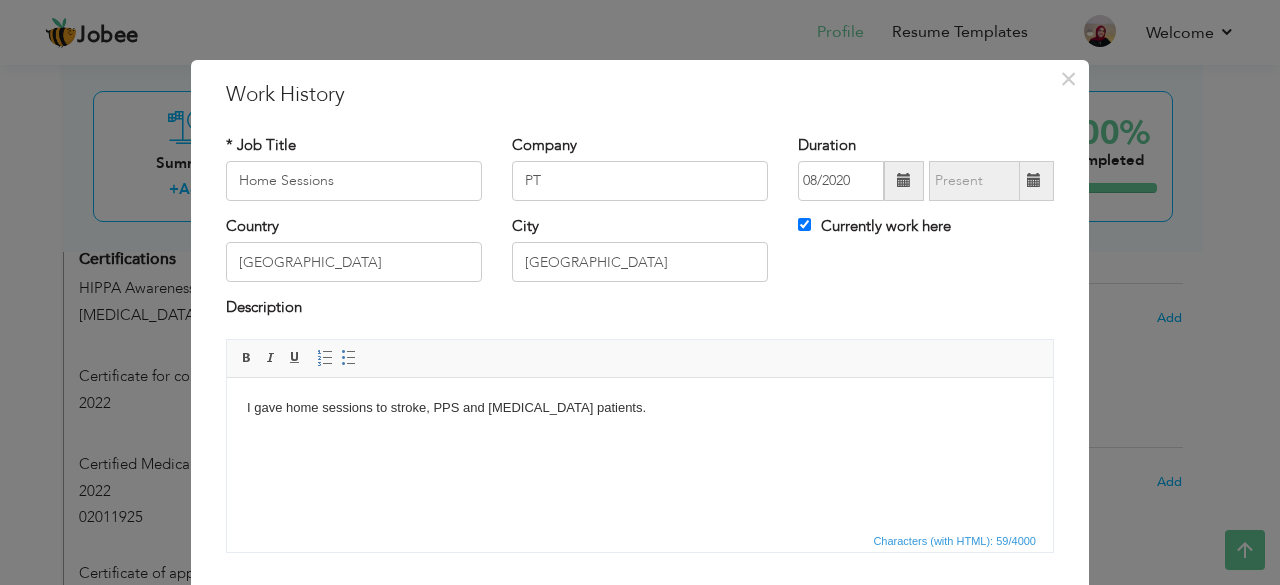 click at bounding box center (1034, 181) 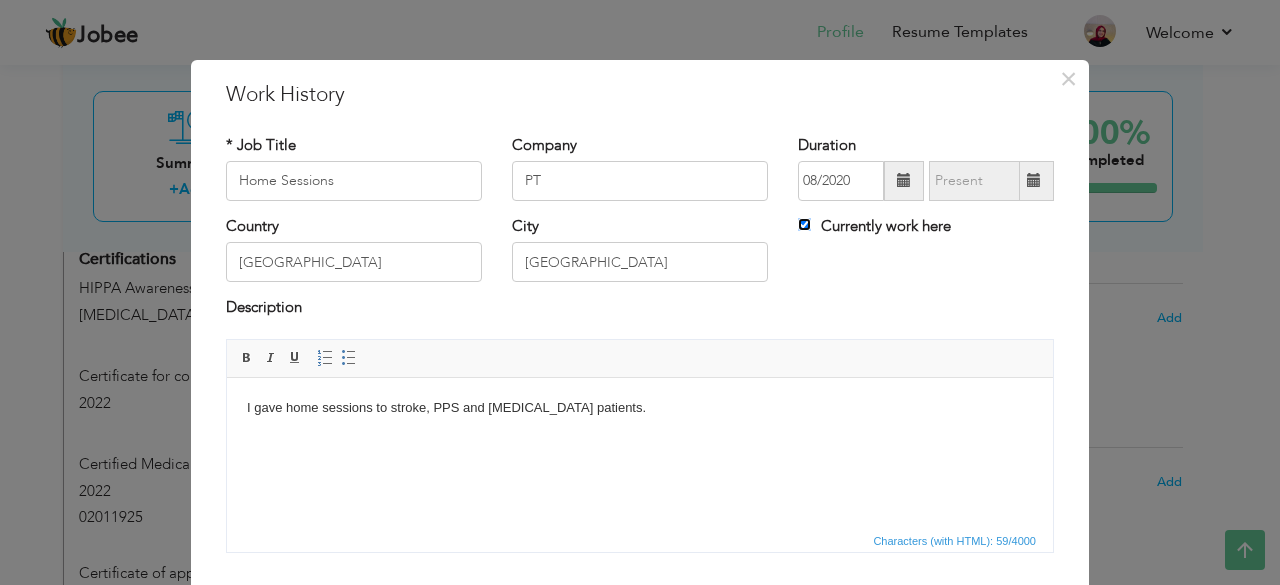 click on "Currently work here" at bounding box center (804, 224) 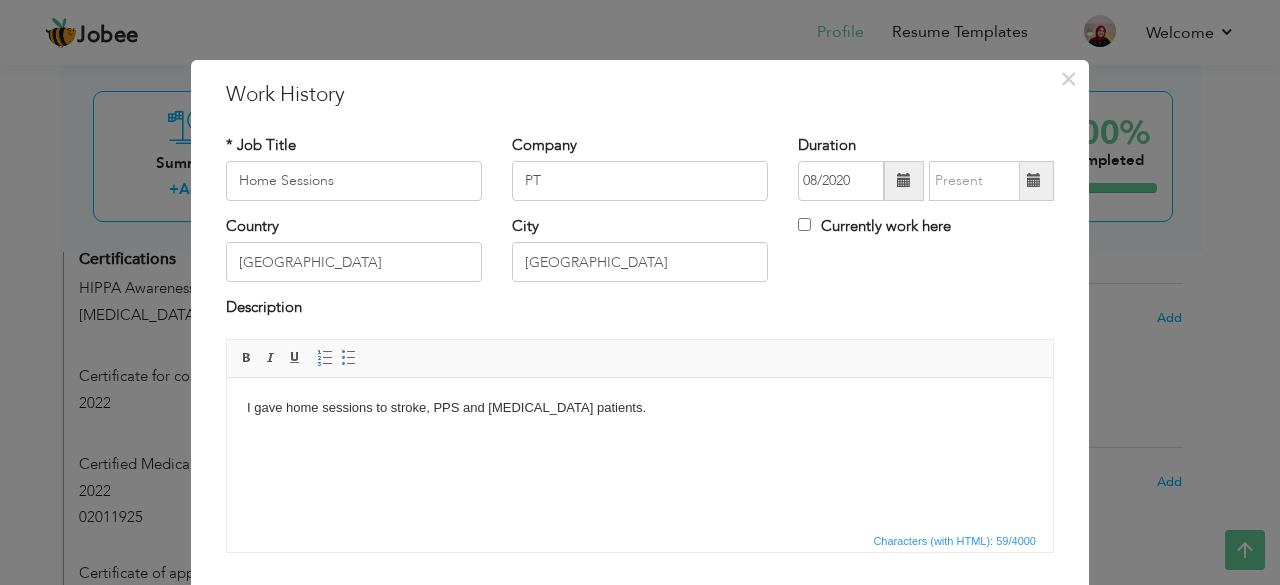 click at bounding box center (1034, 181) 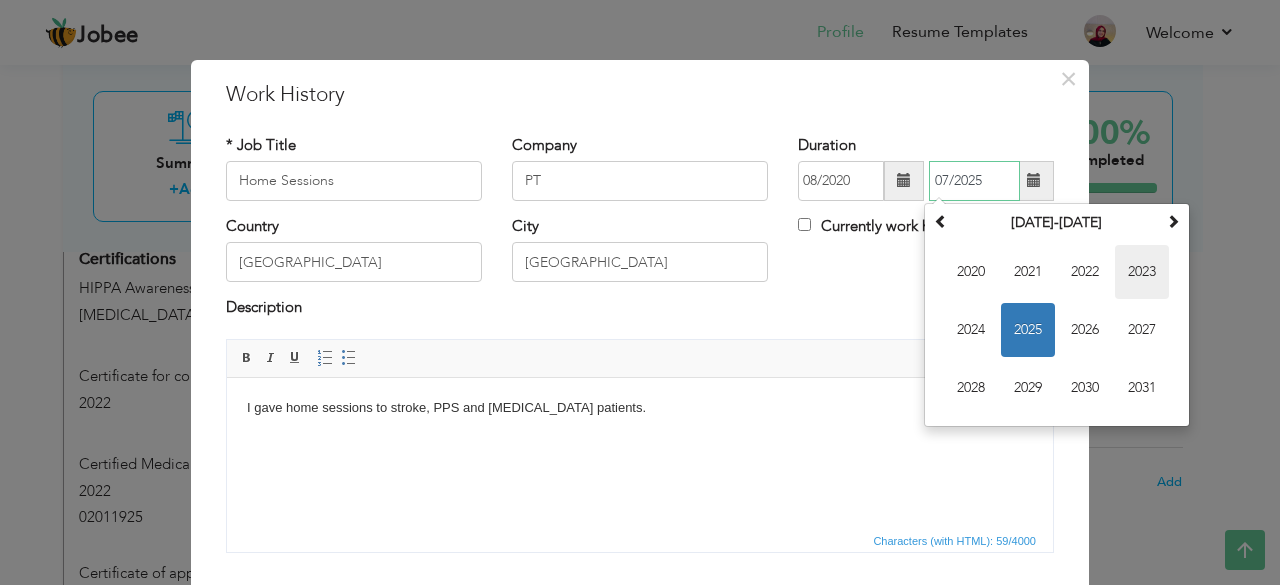 click on "2023" at bounding box center [1142, 272] 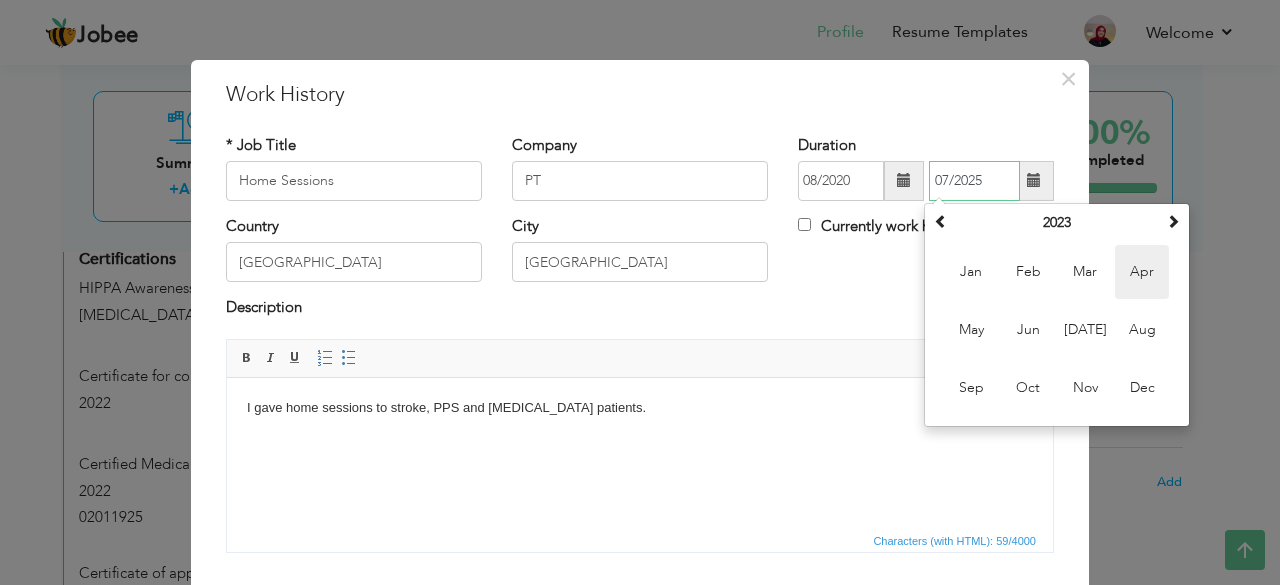 click on "Apr" at bounding box center (1142, 272) 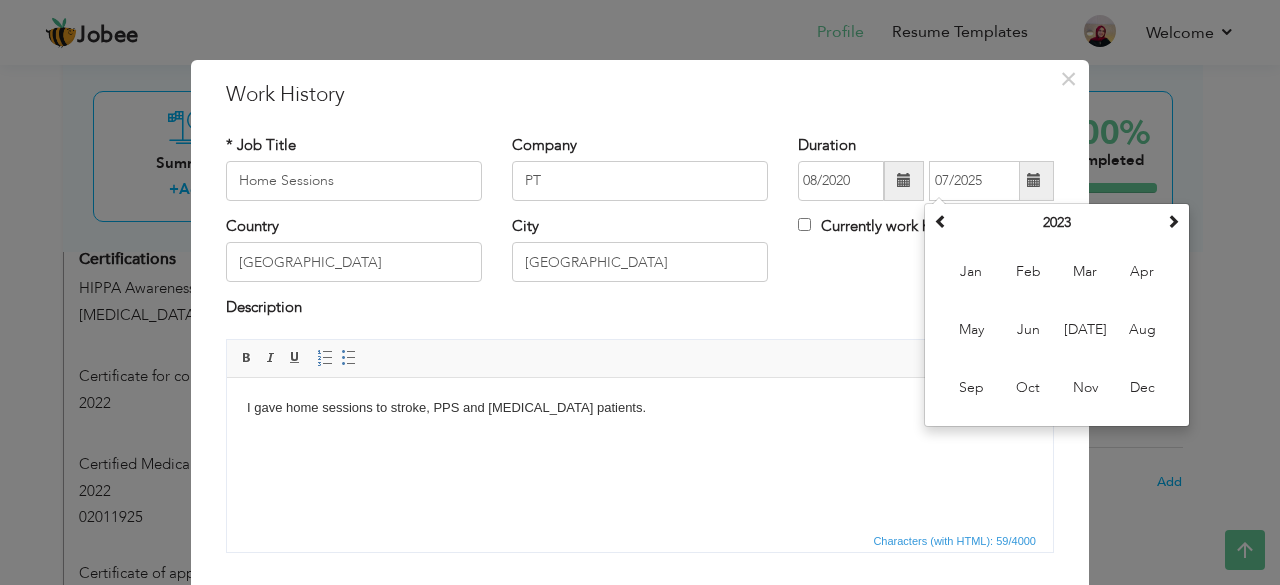 type on "04/2023" 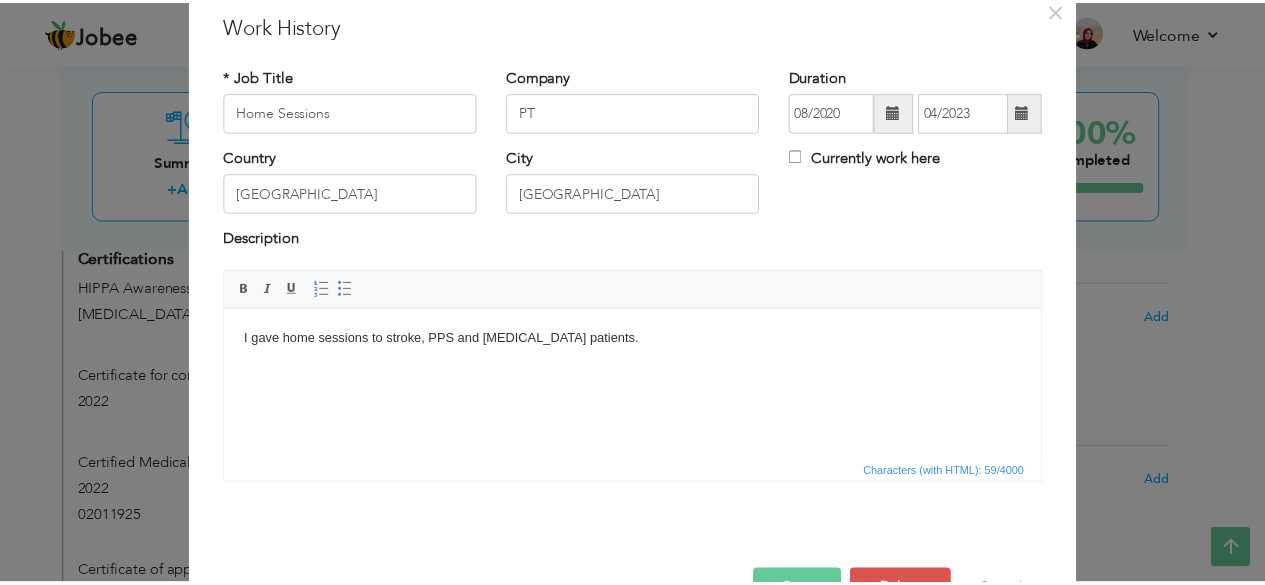 scroll, scrollTop: 100, scrollLeft: 0, axis: vertical 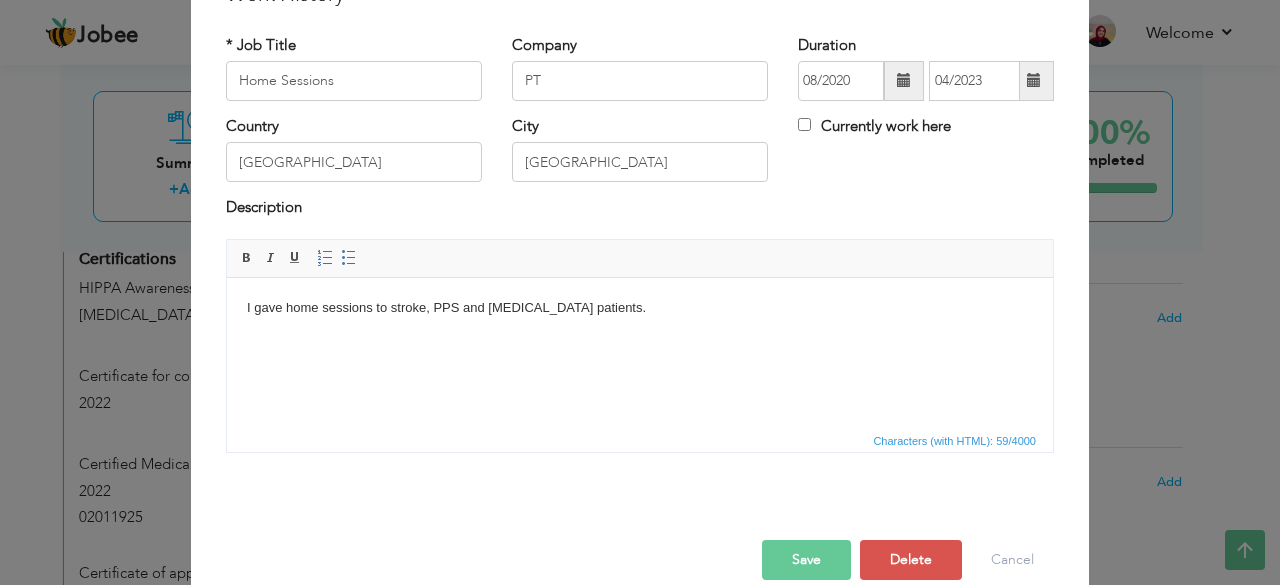 click on "Save" at bounding box center (806, 560) 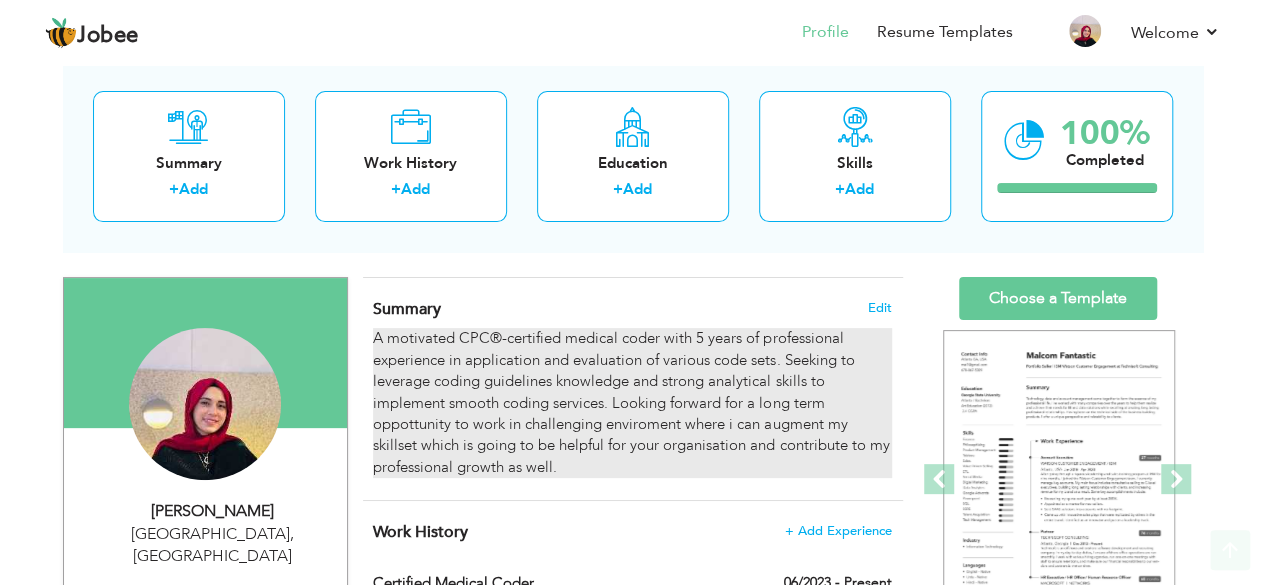 scroll, scrollTop: 0, scrollLeft: 0, axis: both 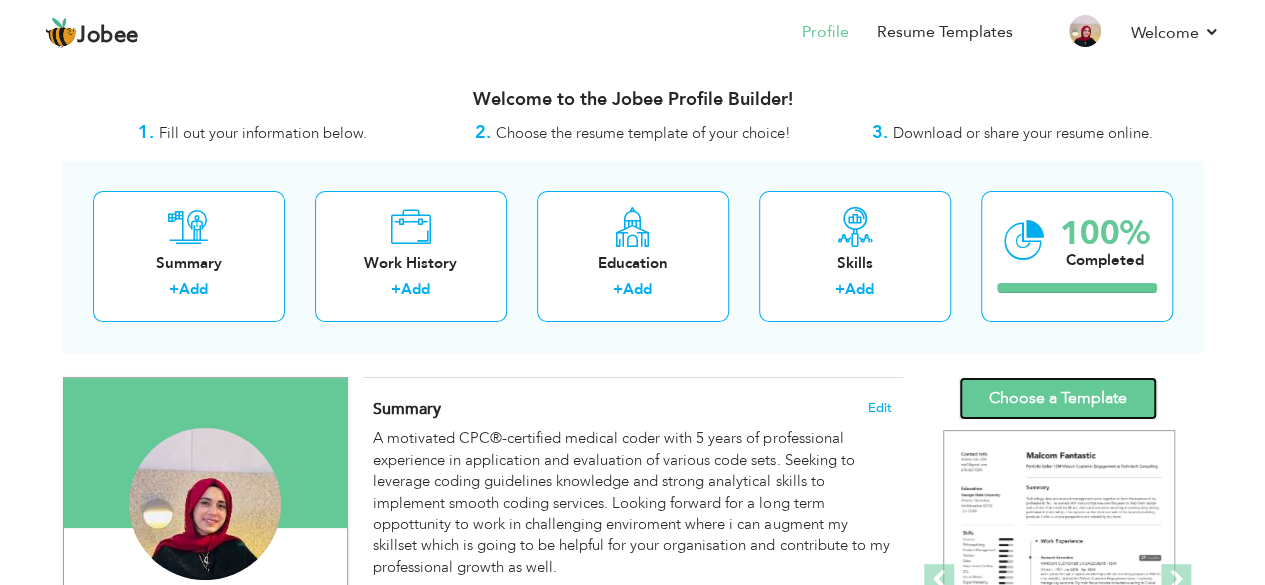 click on "Choose a Template" at bounding box center (1058, 398) 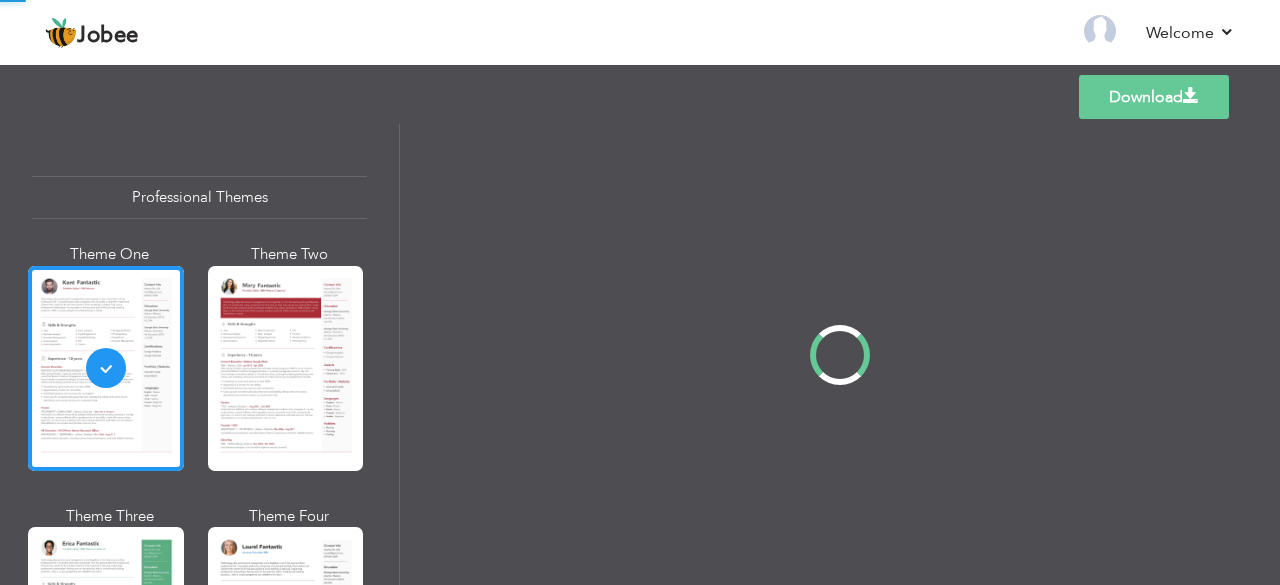 scroll, scrollTop: 0, scrollLeft: 0, axis: both 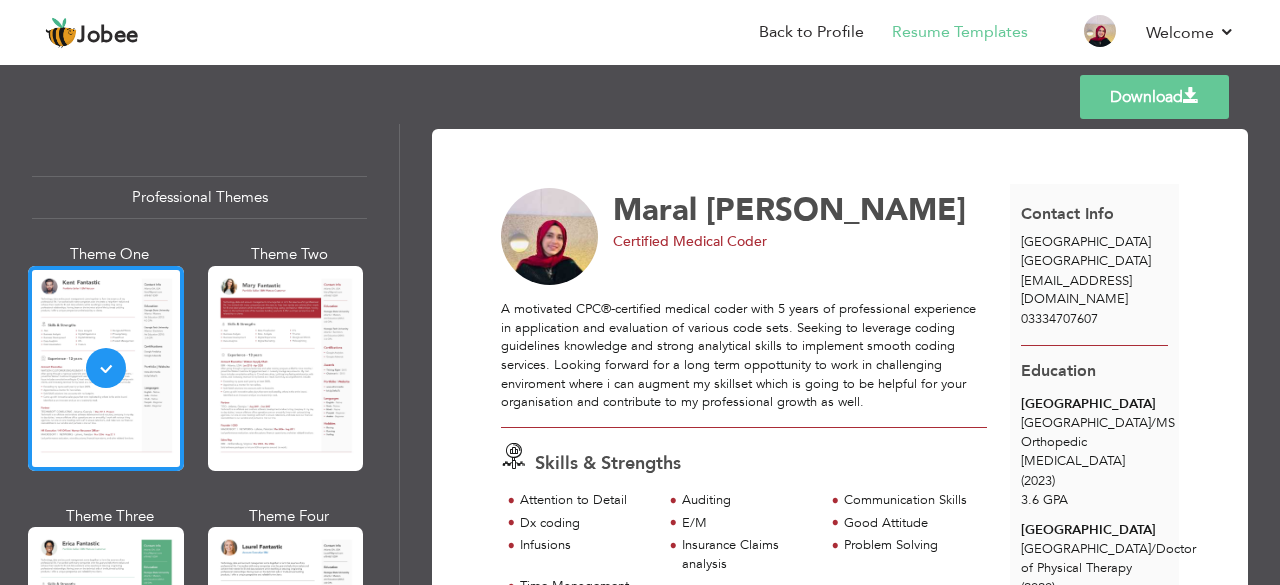 click on "Download" at bounding box center (1154, 97) 